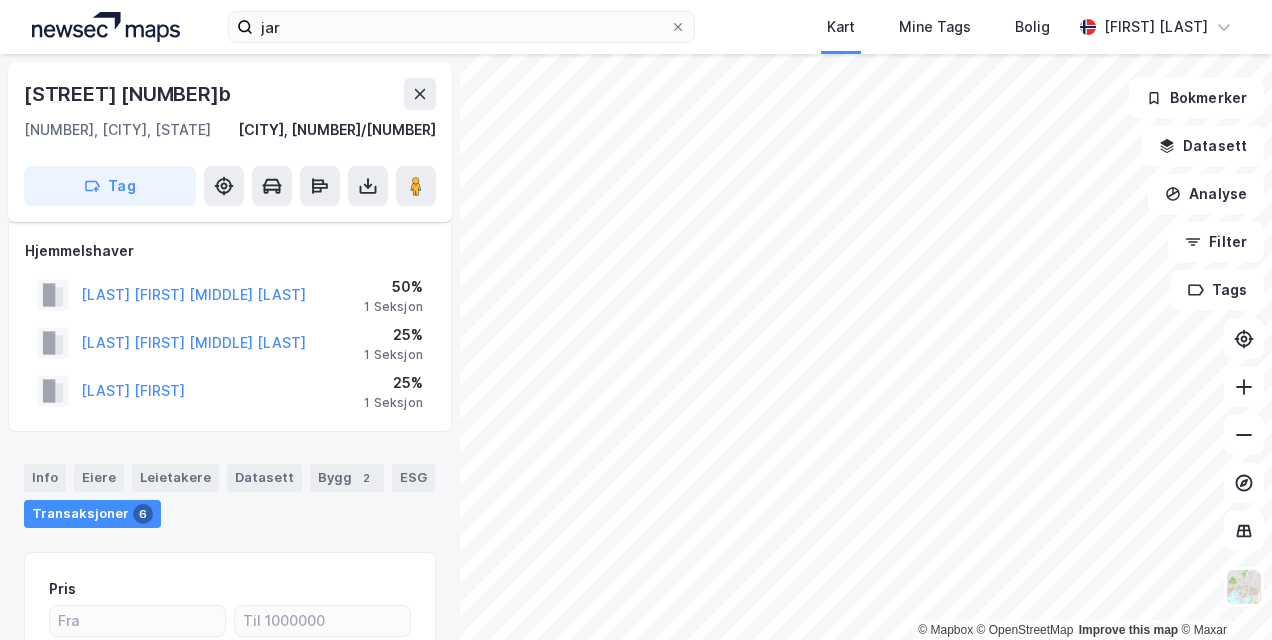 scroll, scrollTop: 0, scrollLeft: 0, axis: both 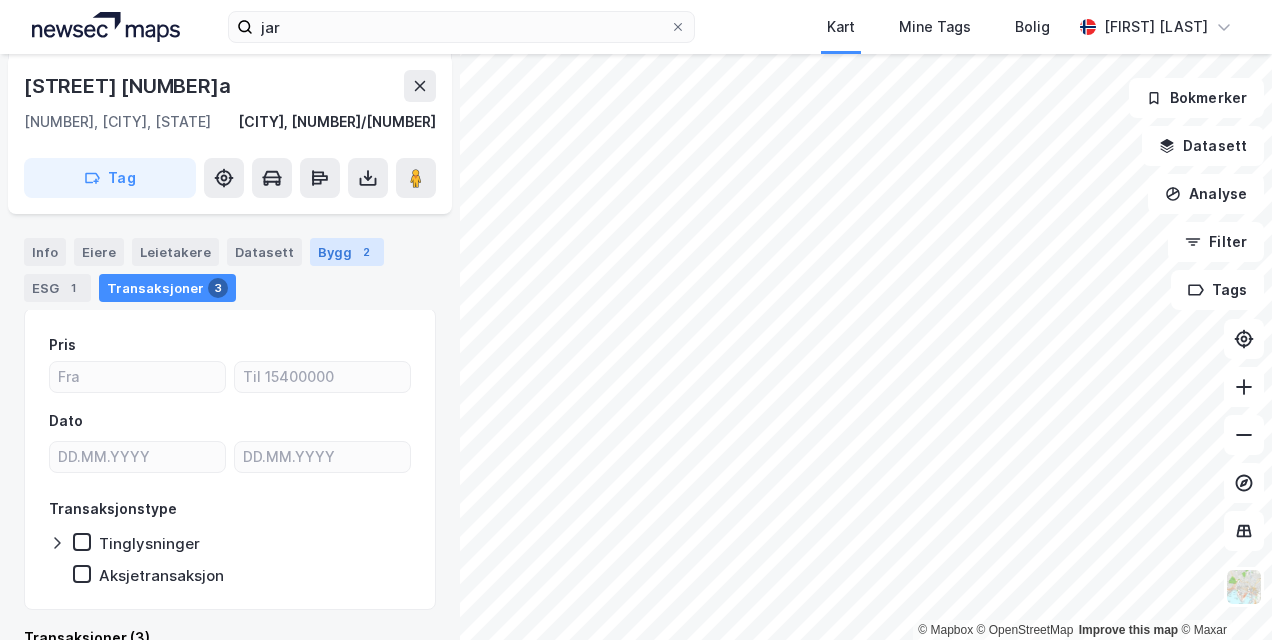 click on "Bygg 2" at bounding box center (347, 252) 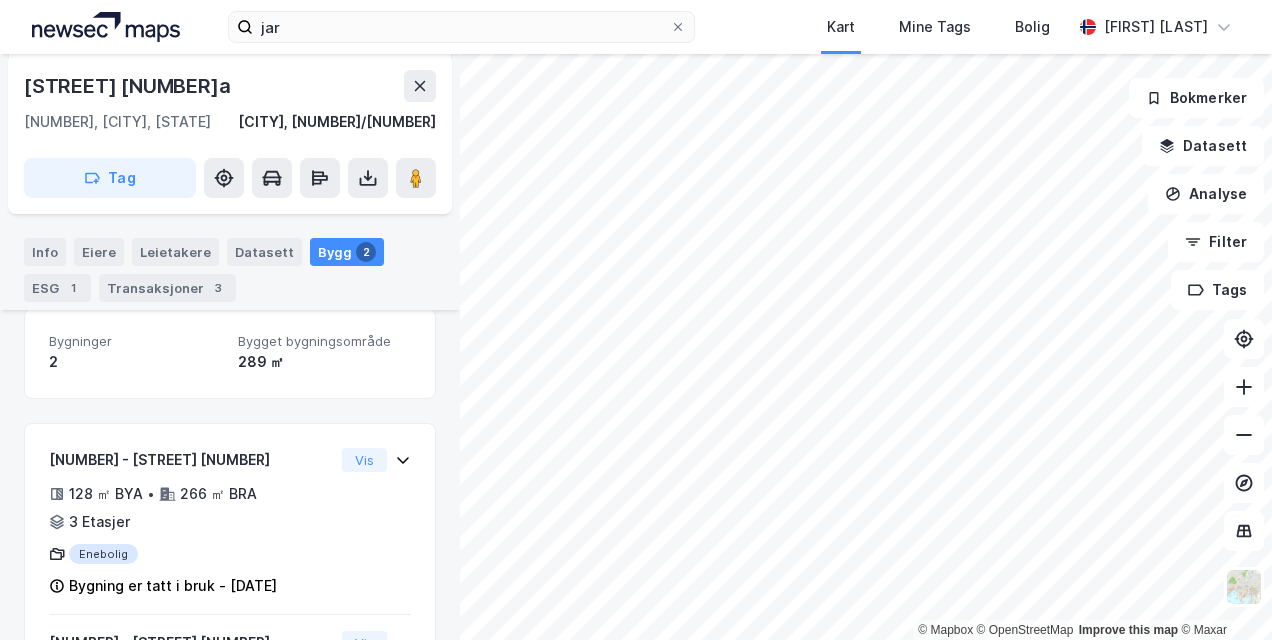 scroll, scrollTop: 182, scrollLeft: 0, axis: vertical 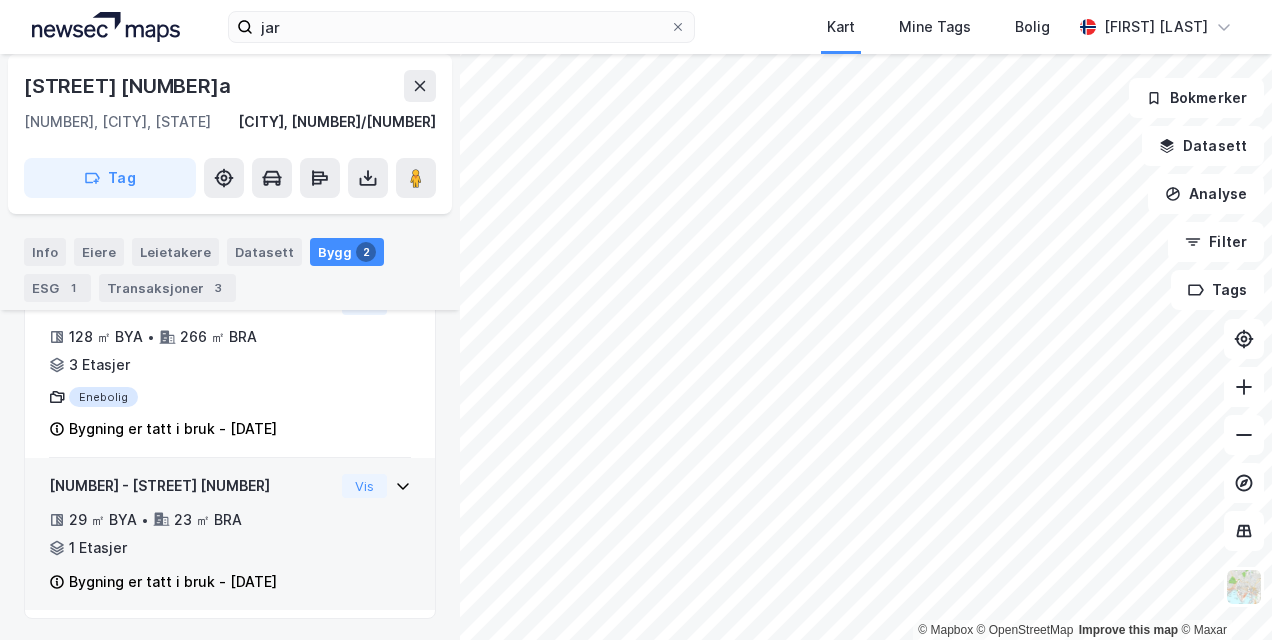 click 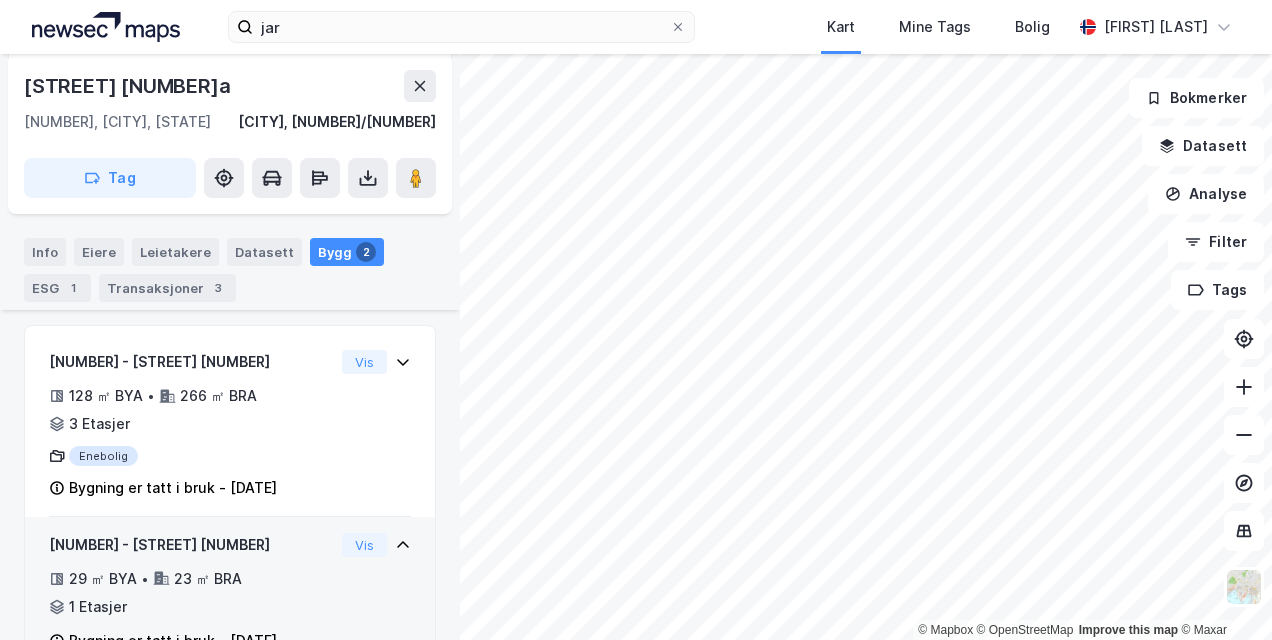 scroll, scrollTop: 279, scrollLeft: 0, axis: vertical 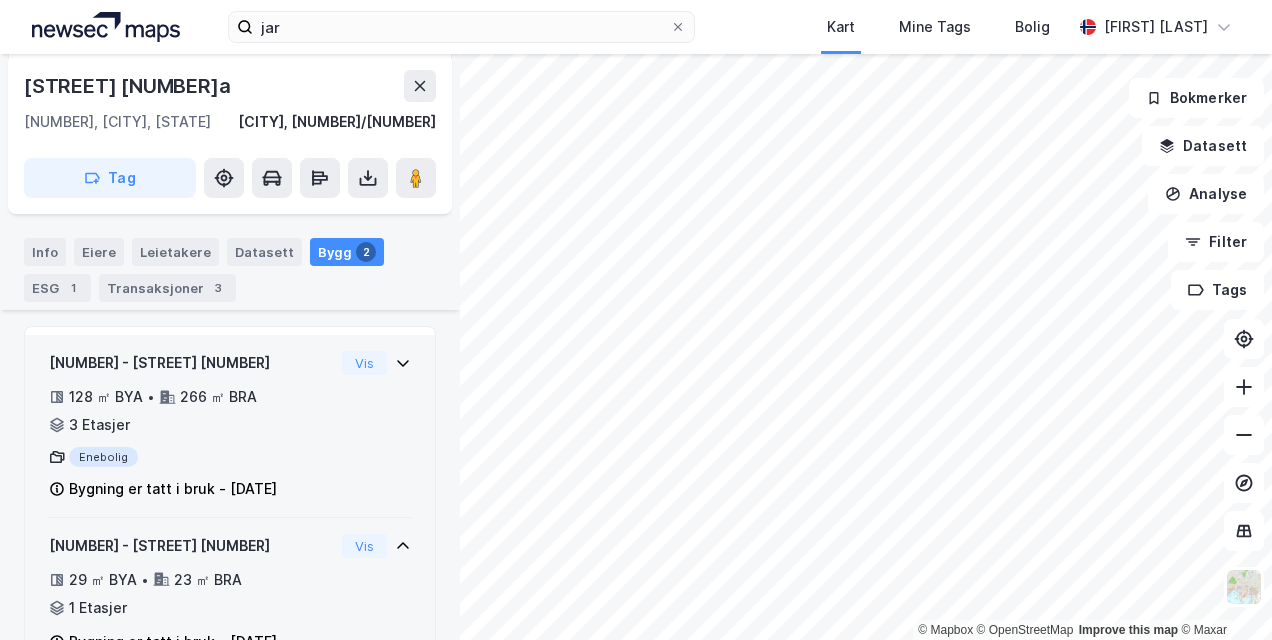 click on "[NUMBER] - [STREET] [NUMBER] [AREA] BYA   • [AREA] BRA • 3 Etasjer Enebolig Bygning er tatt i bruk - [DATE] Vis" at bounding box center [230, 426] 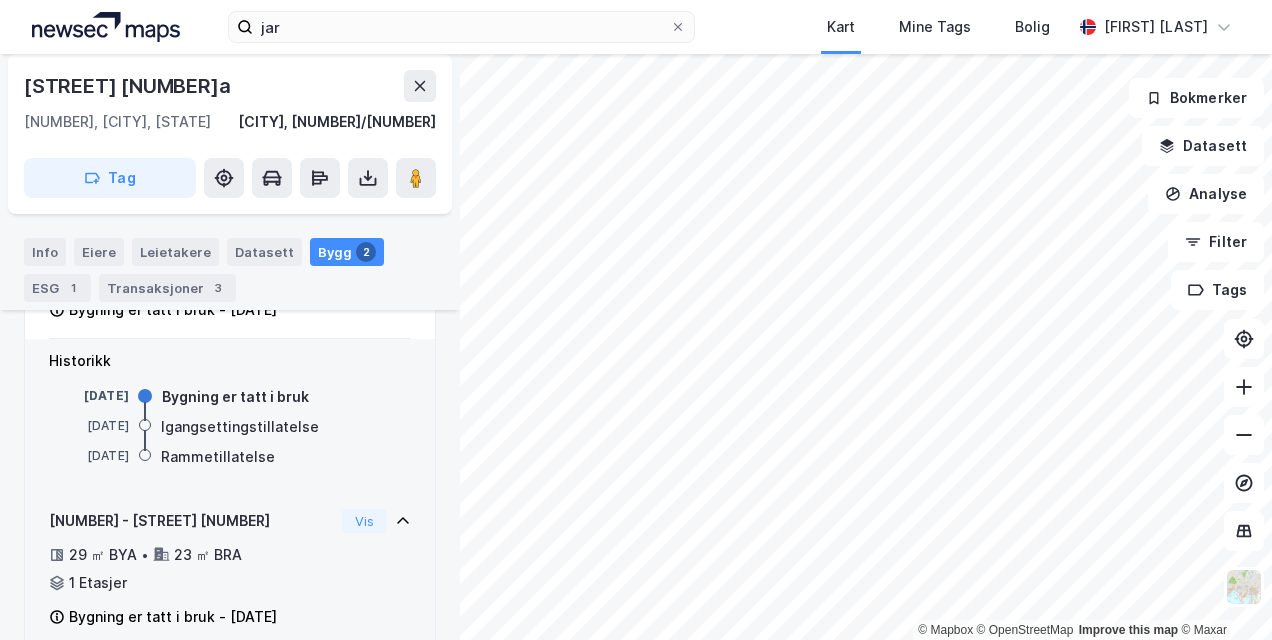 scroll, scrollTop: 474, scrollLeft: 0, axis: vertical 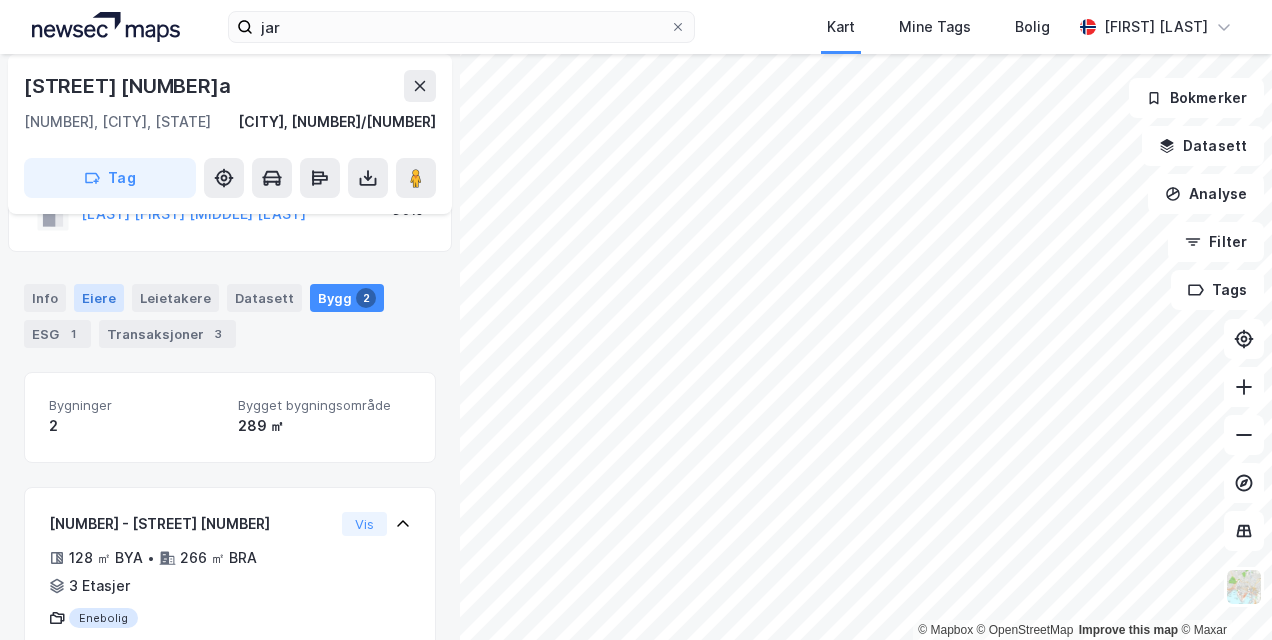 click on "Eiere" at bounding box center (99, 298) 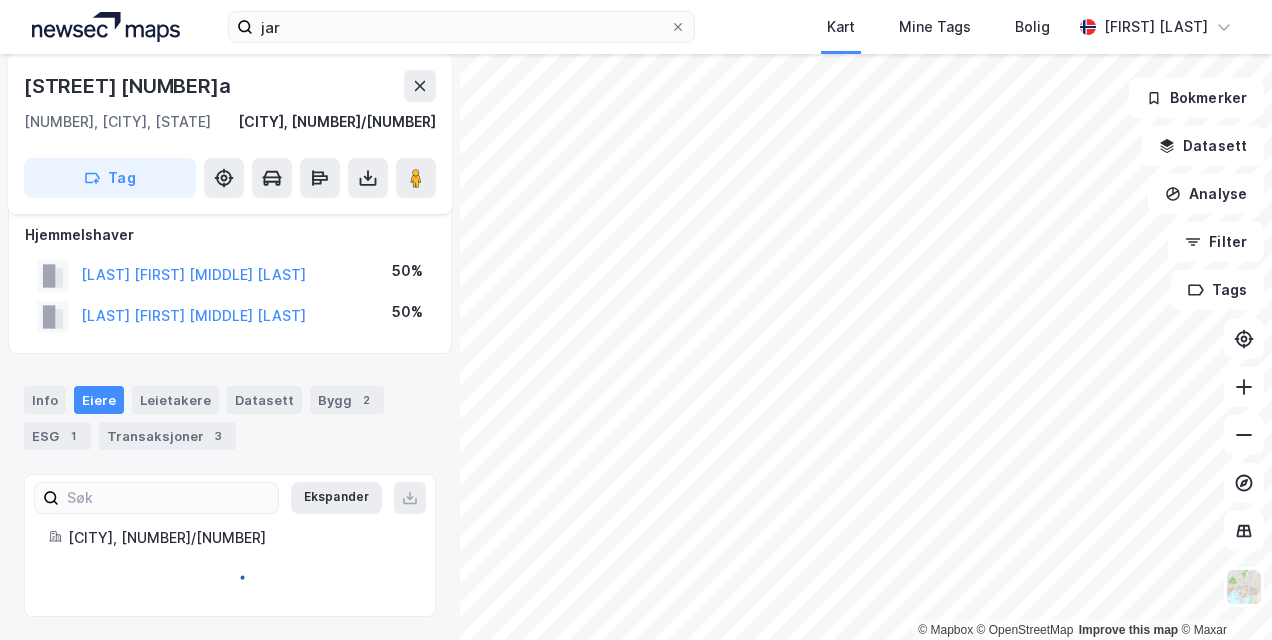 scroll, scrollTop: 76, scrollLeft: 0, axis: vertical 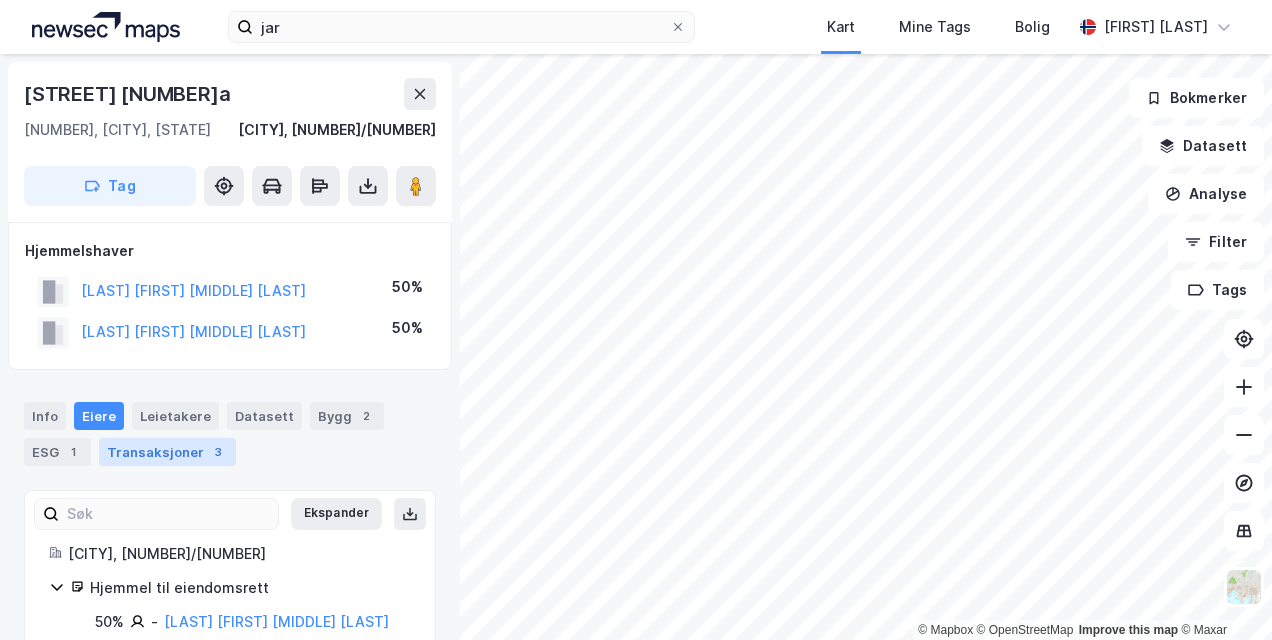 click on "Transaksjoner 3" at bounding box center [167, 452] 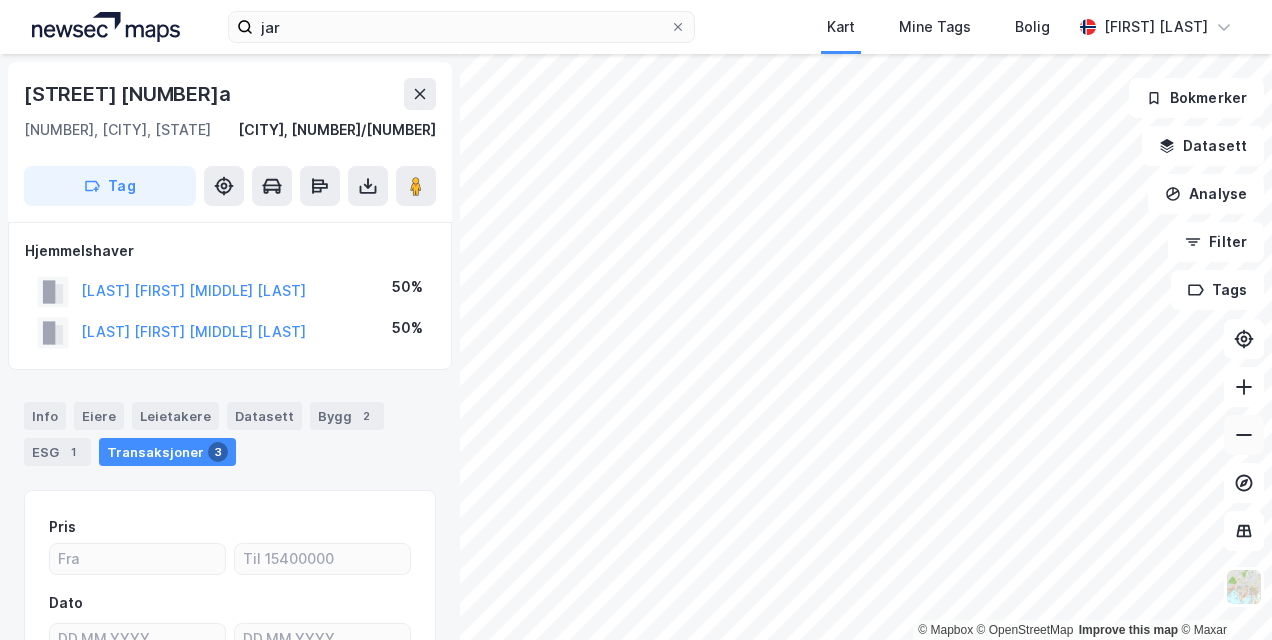 click 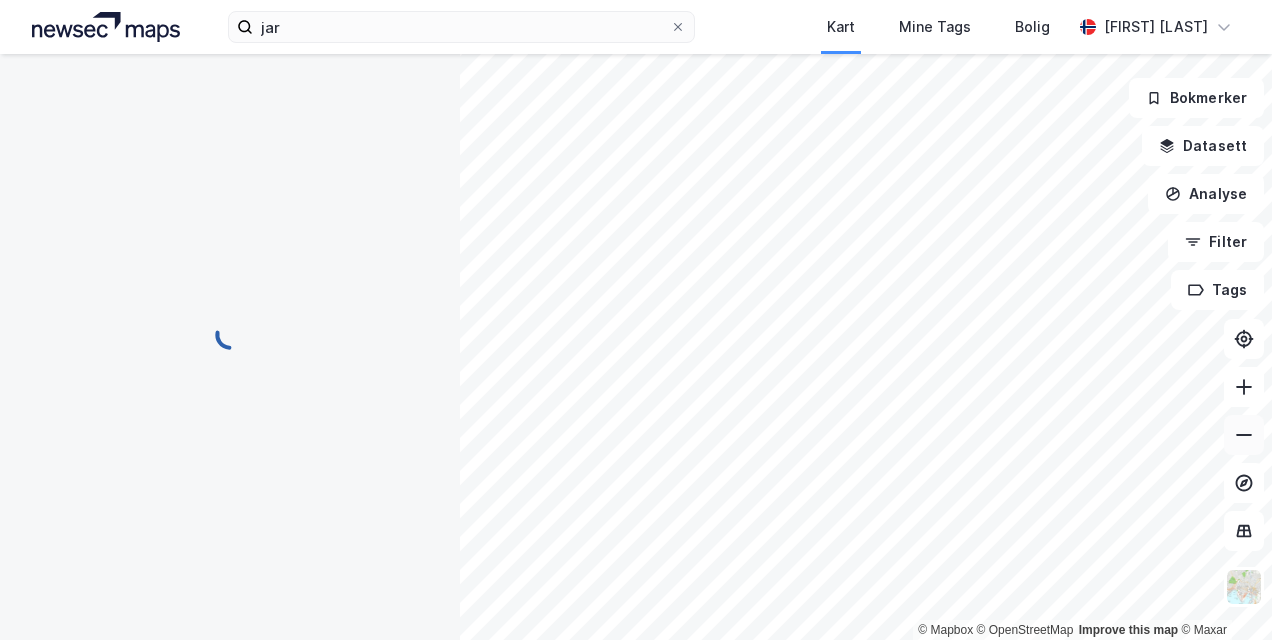 scroll, scrollTop: 6, scrollLeft: 0, axis: vertical 